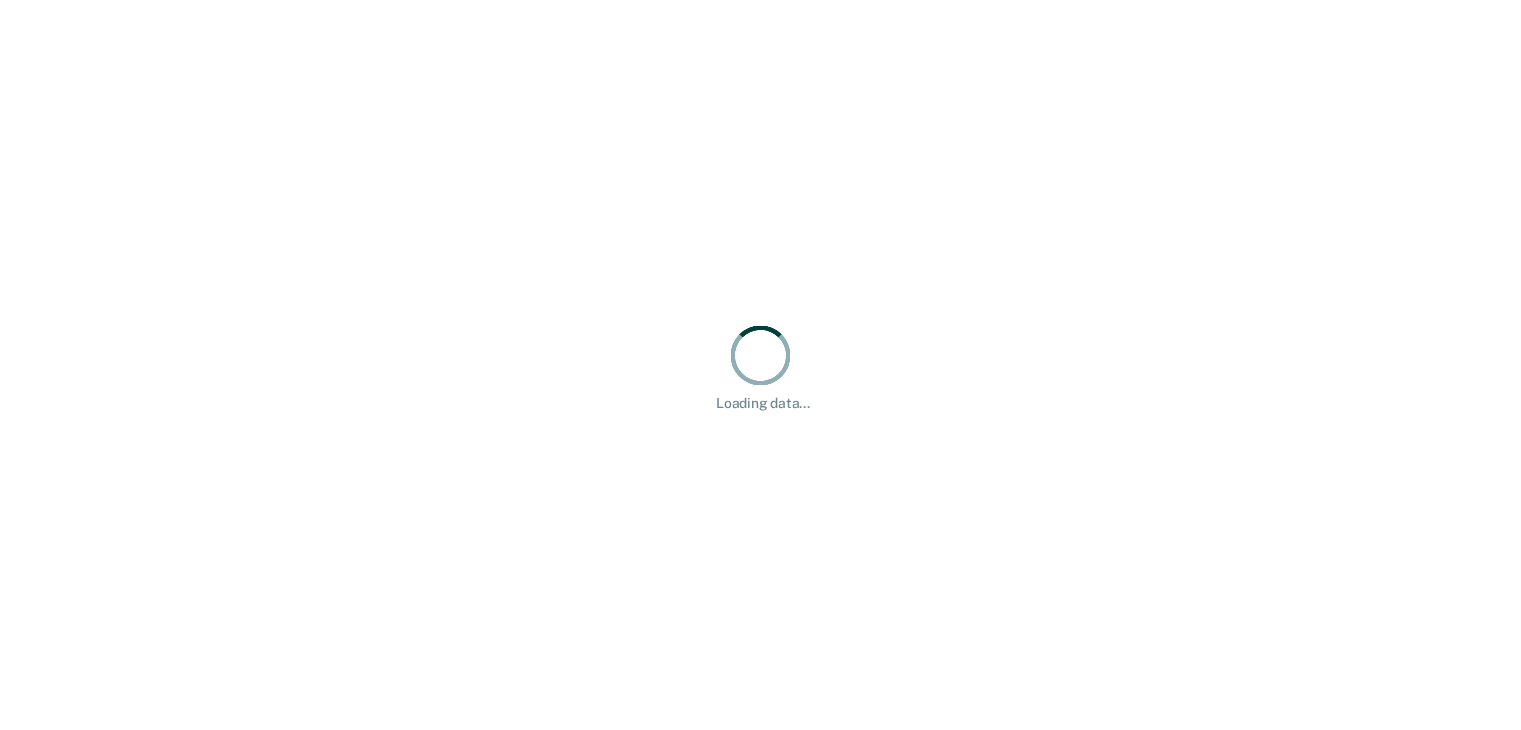 scroll, scrollTop: 0, scrollLeft: 0, axis: both 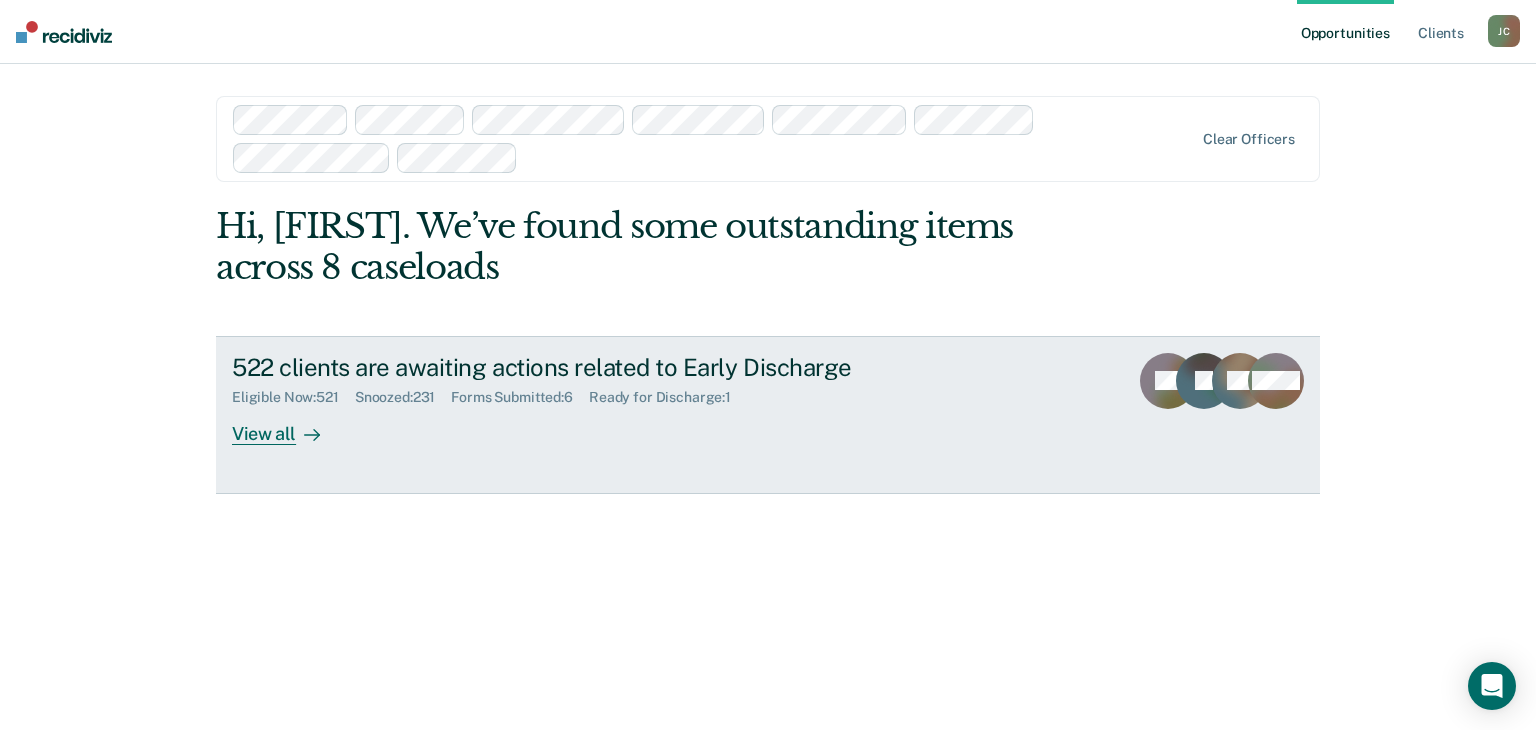 click on "View all" at bounding box center [288, 425] 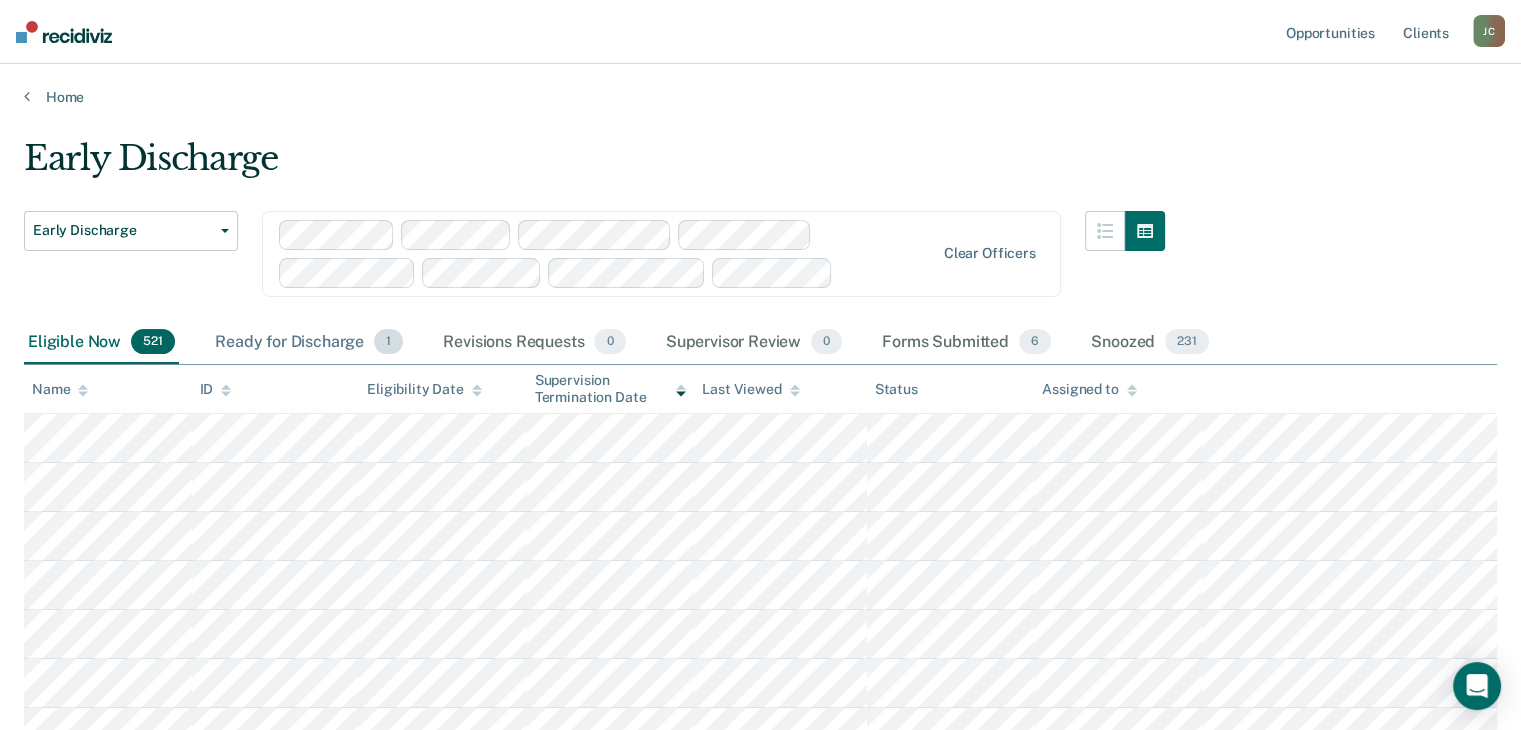 click on "Ready for Discharge 1" at bounding box center [309, 343] 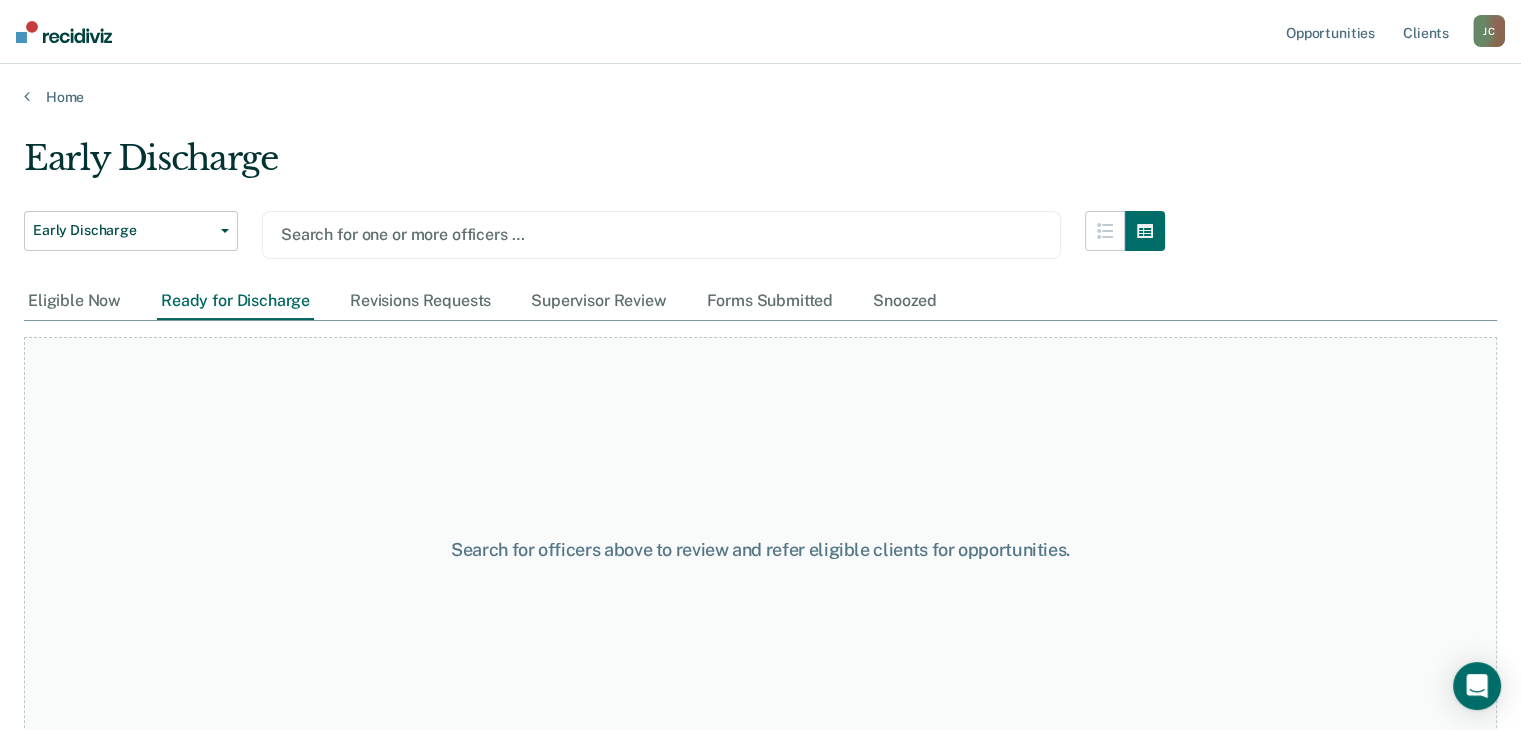type on "h" 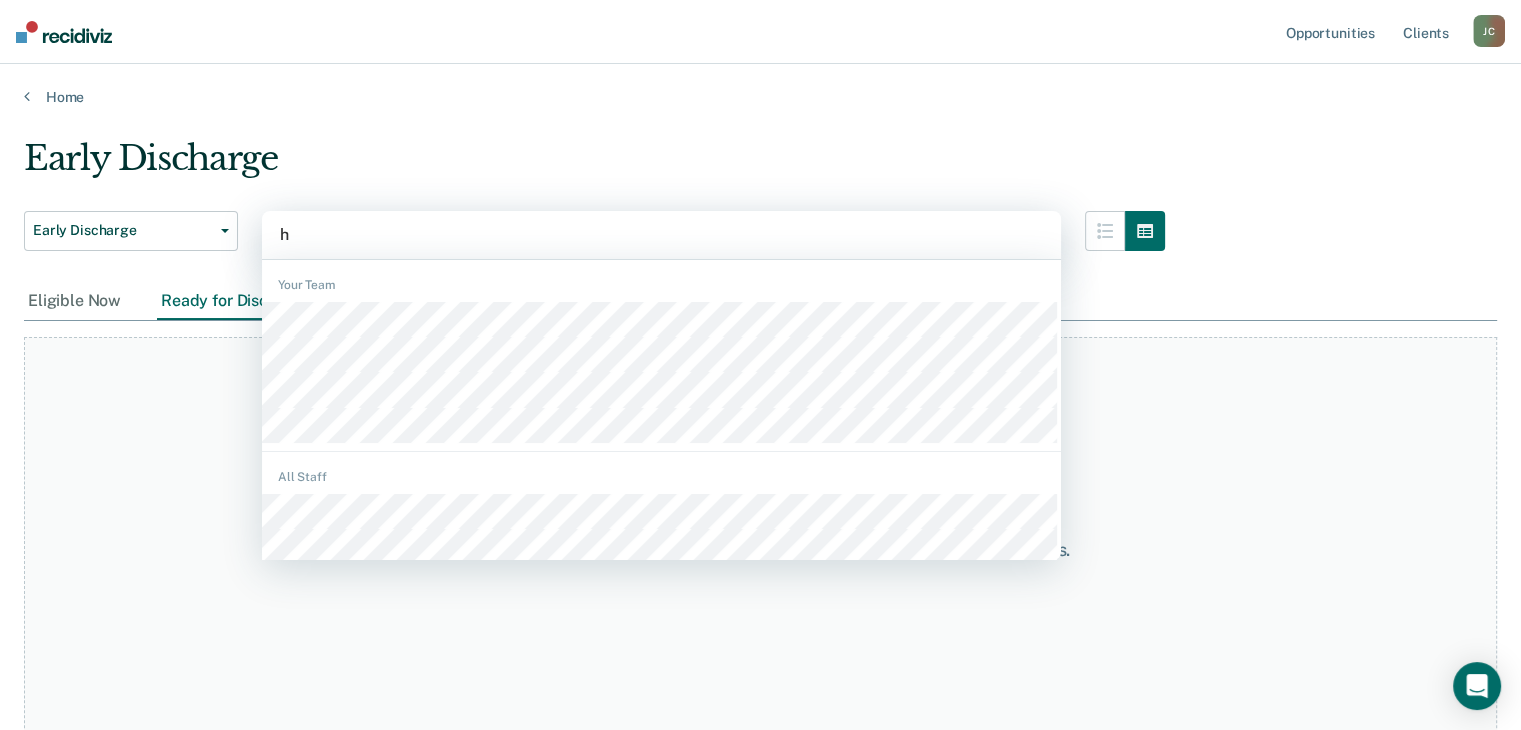type 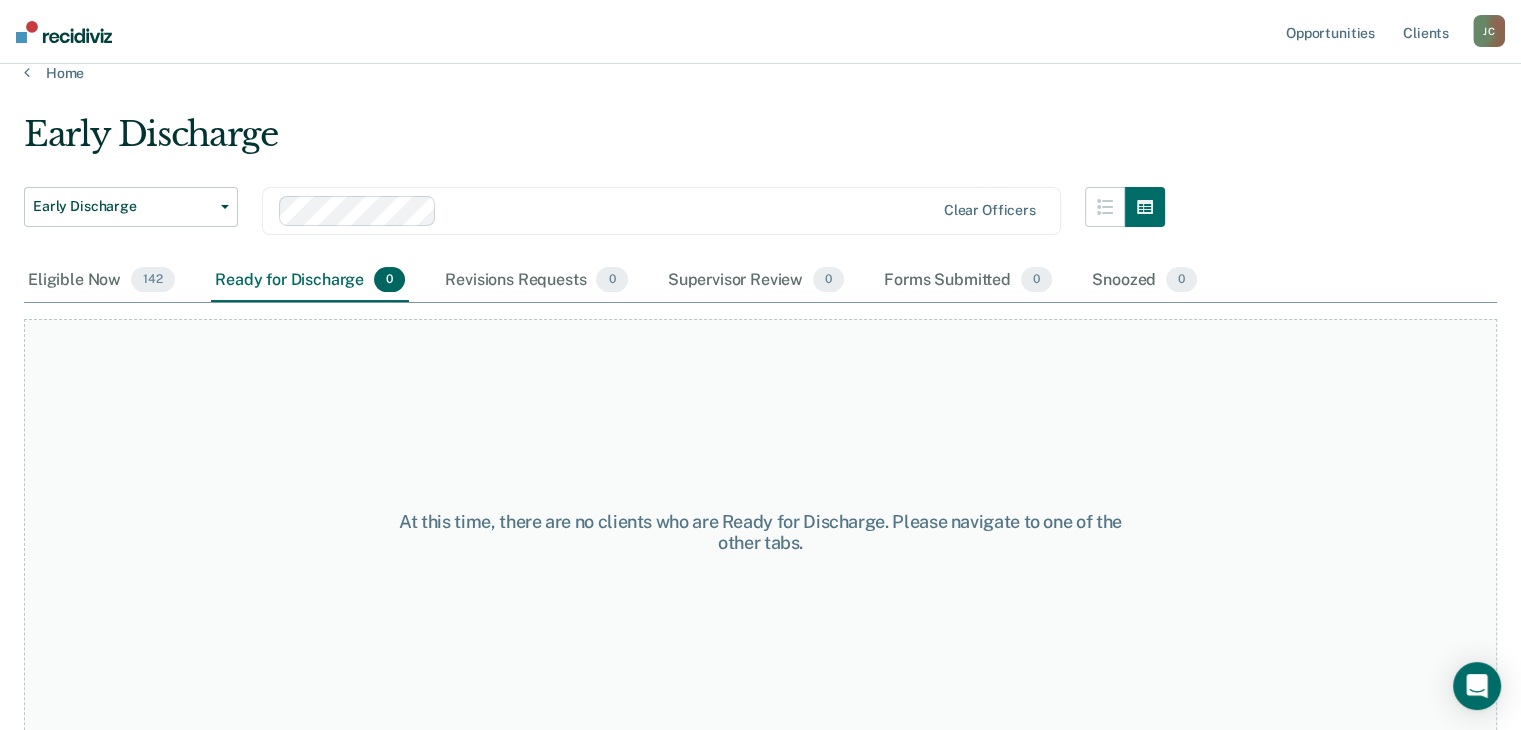 scroll, scrollTop: 37, scrollLeft: 0, axis: vertical 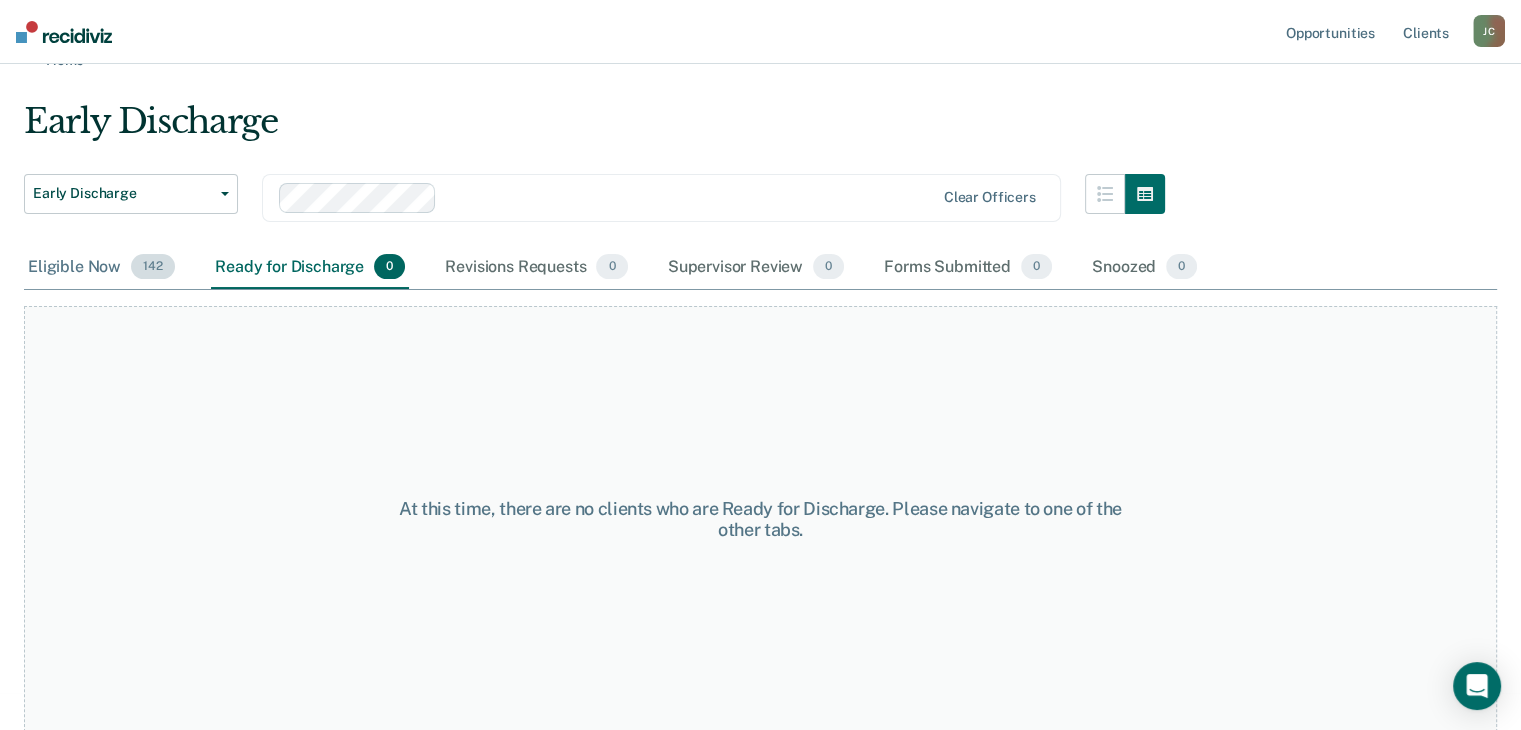 click on "Eligible Now 142" at bounding box center [101, 268] 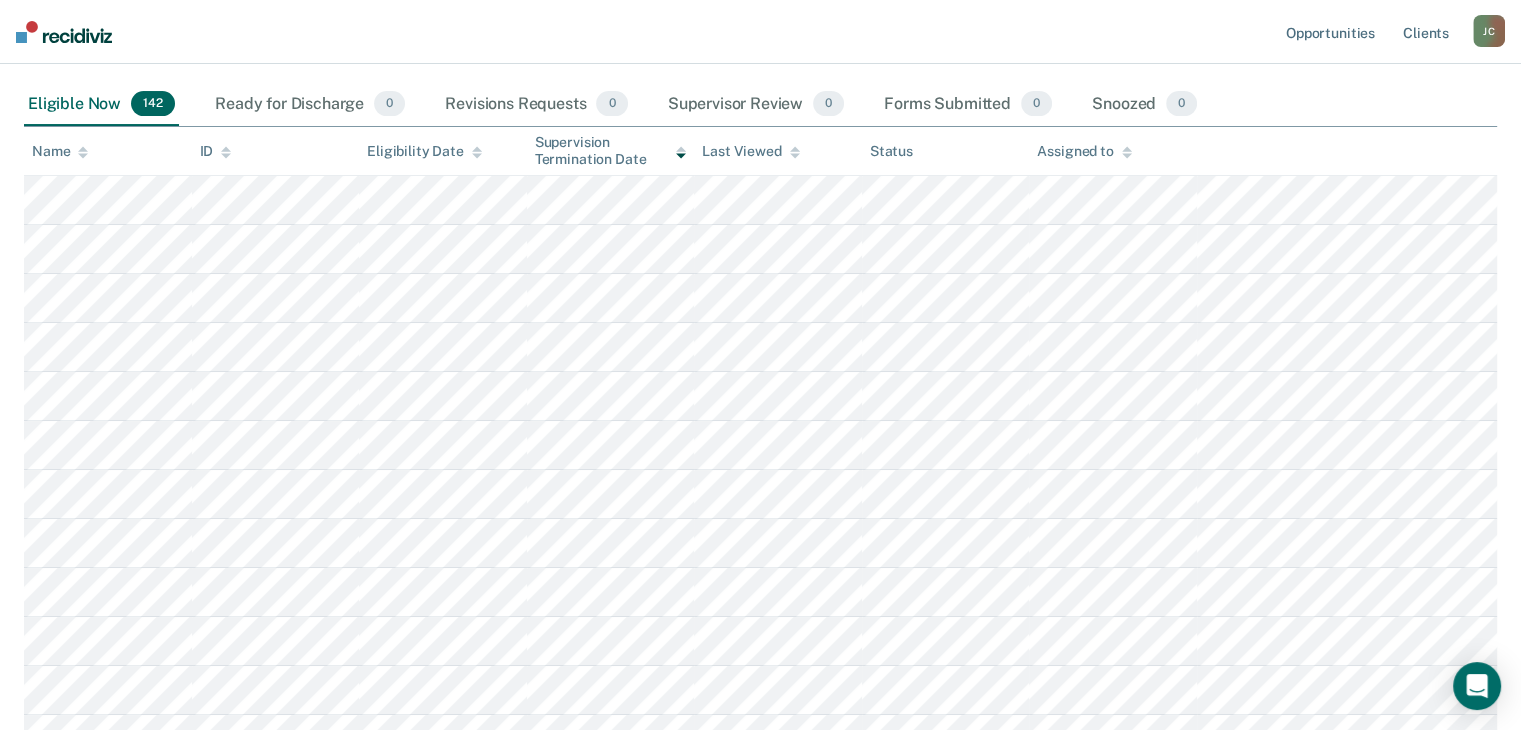 scroll, scrollTop: 0, scrollLeft: 0, axis: both 